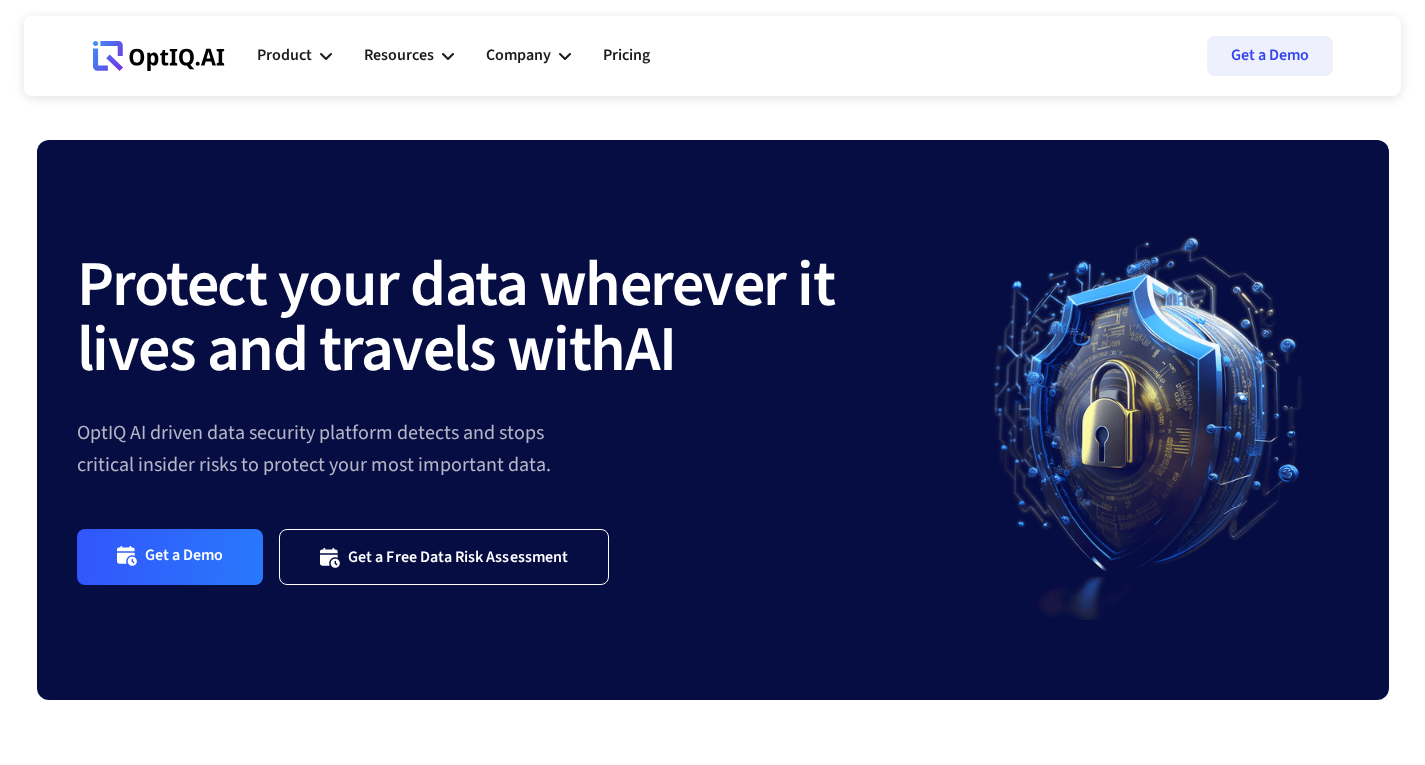scroll, scrollTop: 0, scrollLeft: 0, axis: both 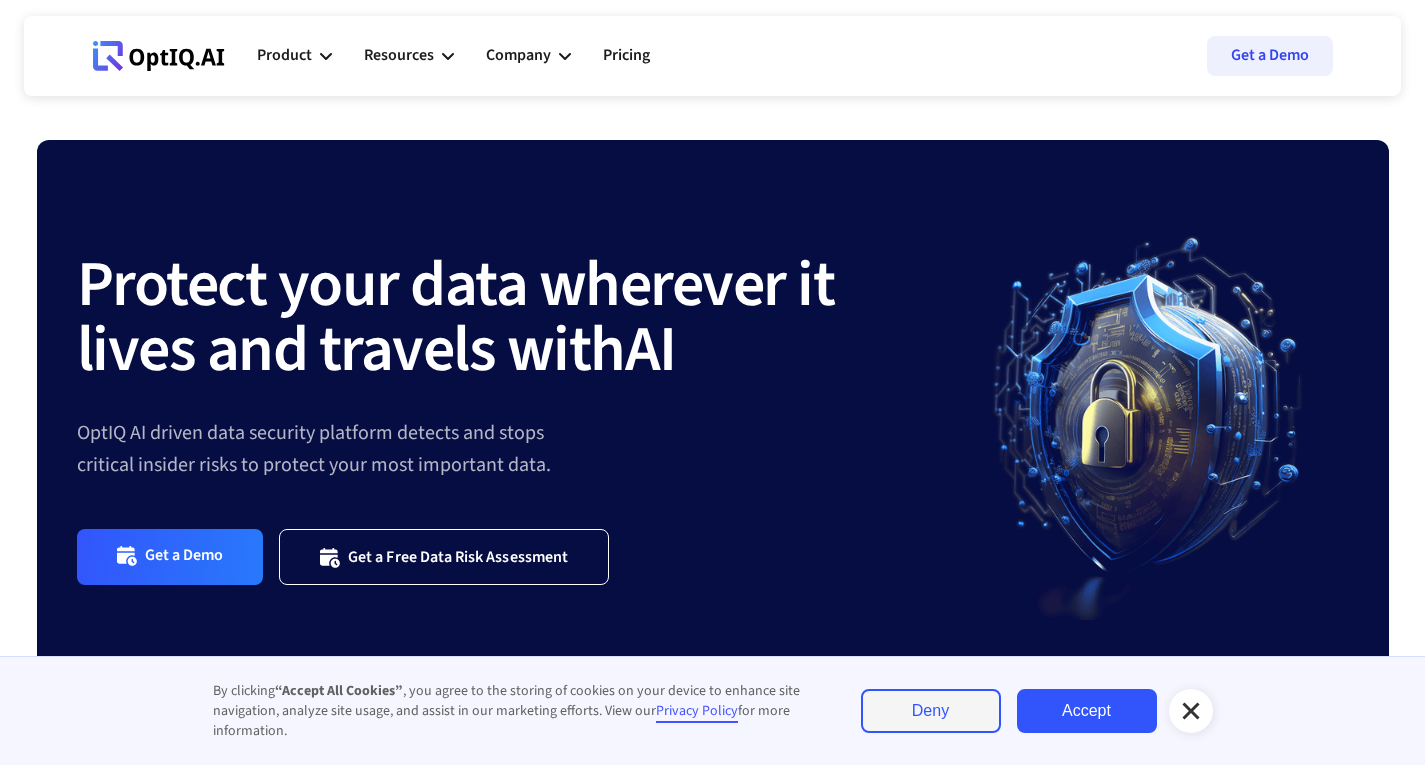 click on "Accept" at bounding box center [1087, 711] 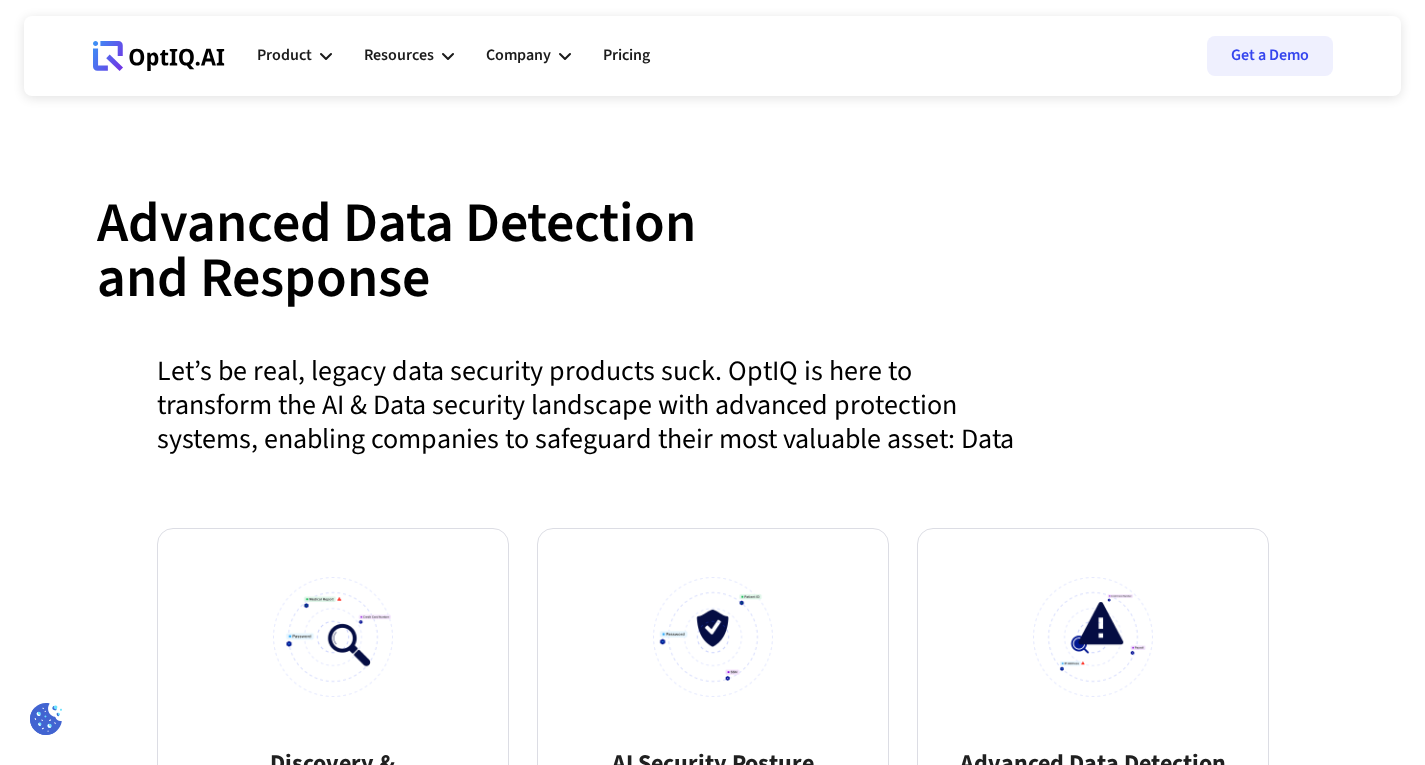 scroll, scrollTop: 824, scrollLeft: 0, axis: vertical 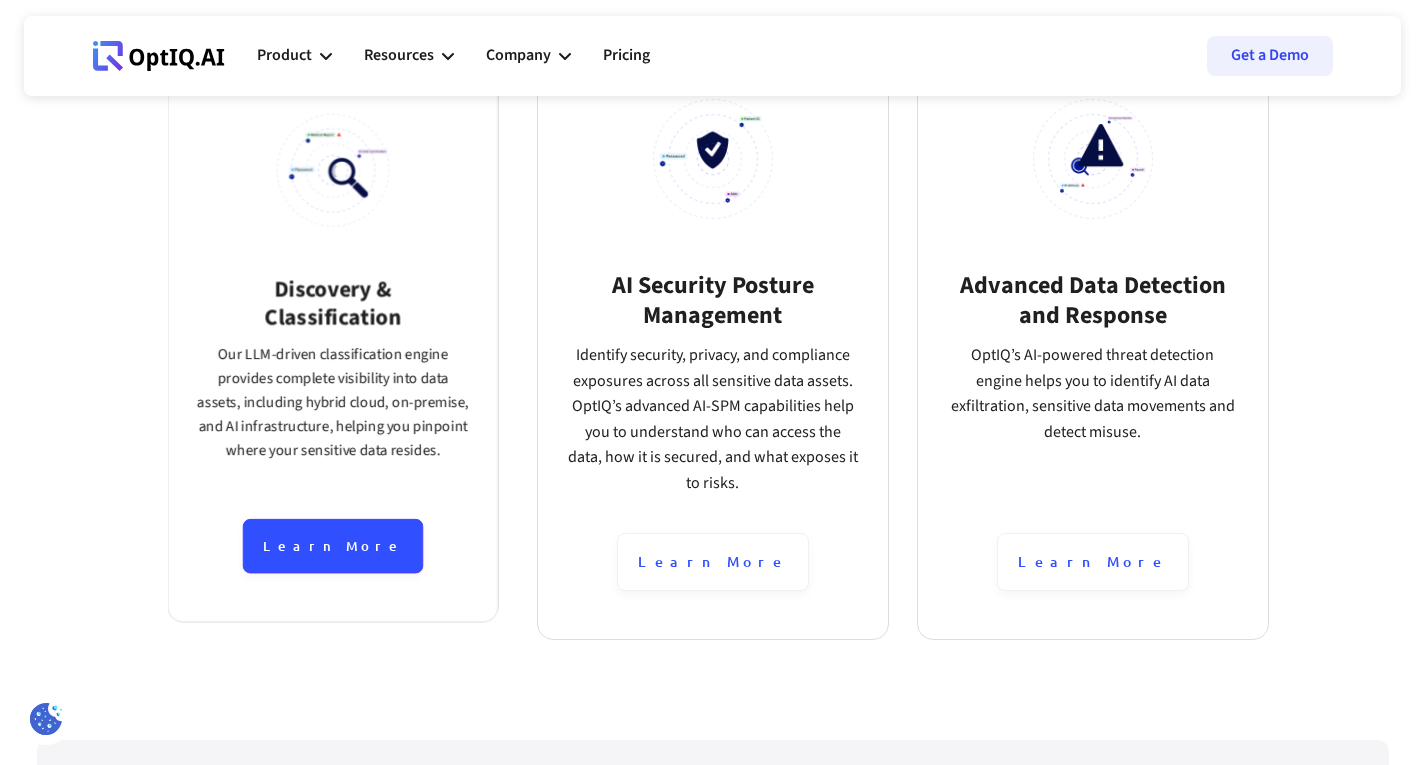 click on "Learn More" at bounding box center [332, 546] 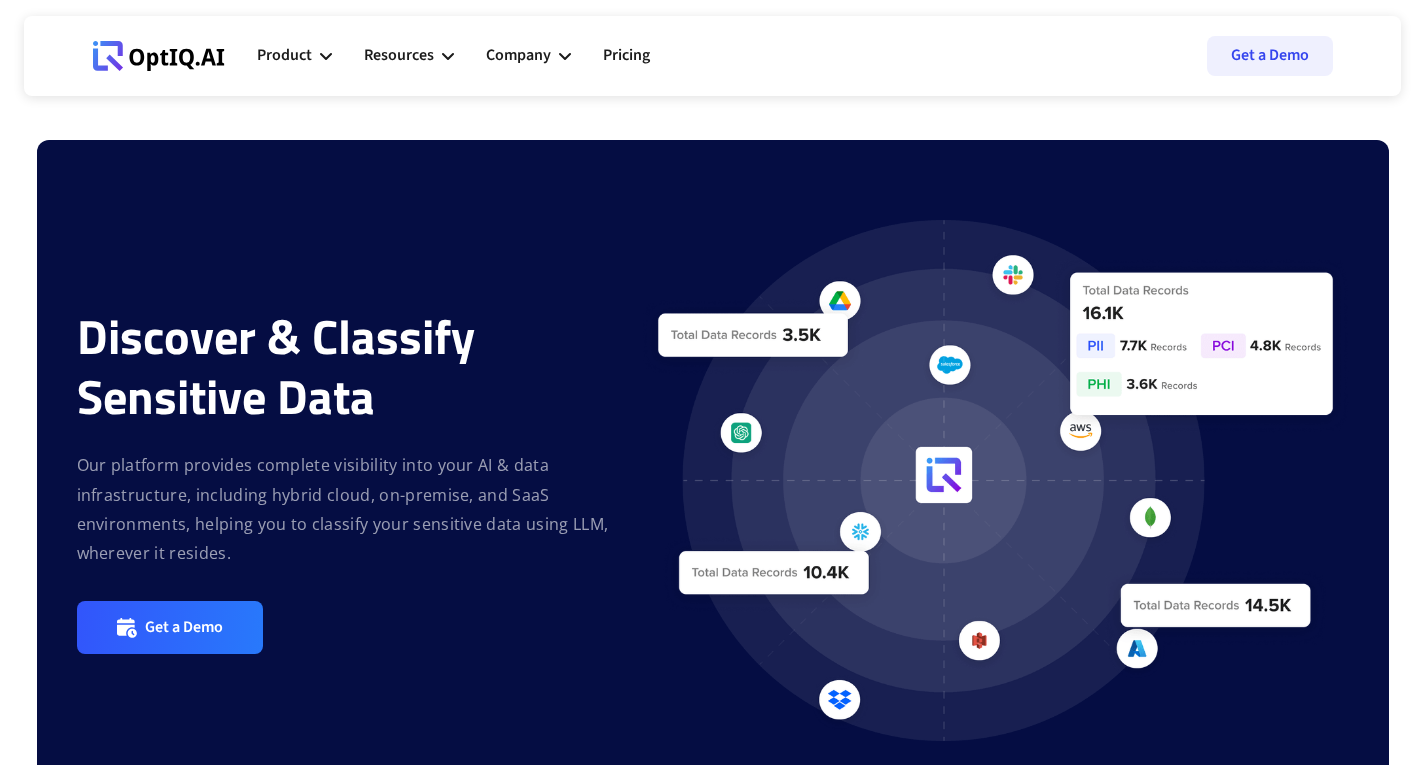 scroll, scrollTop: 0, scrollLeft: 0, axis: both 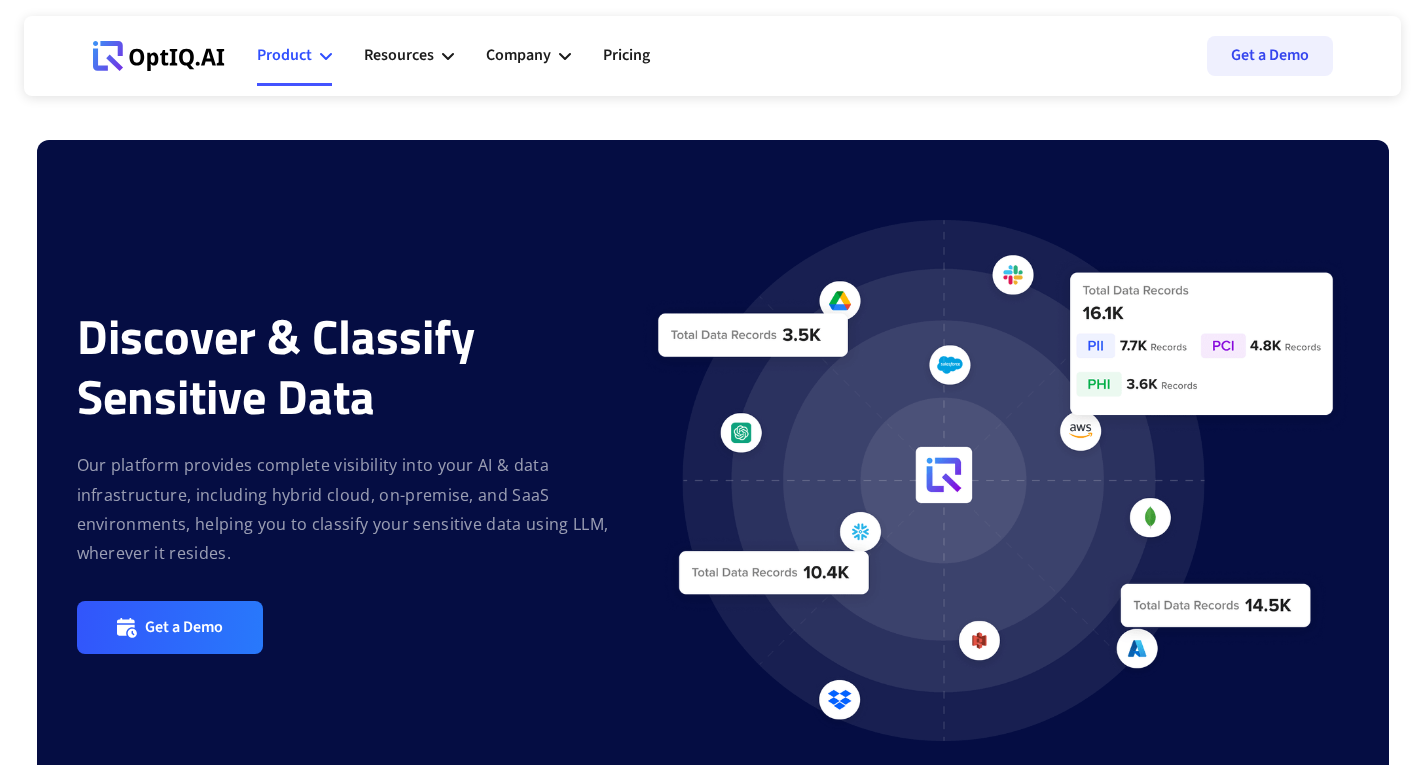 click 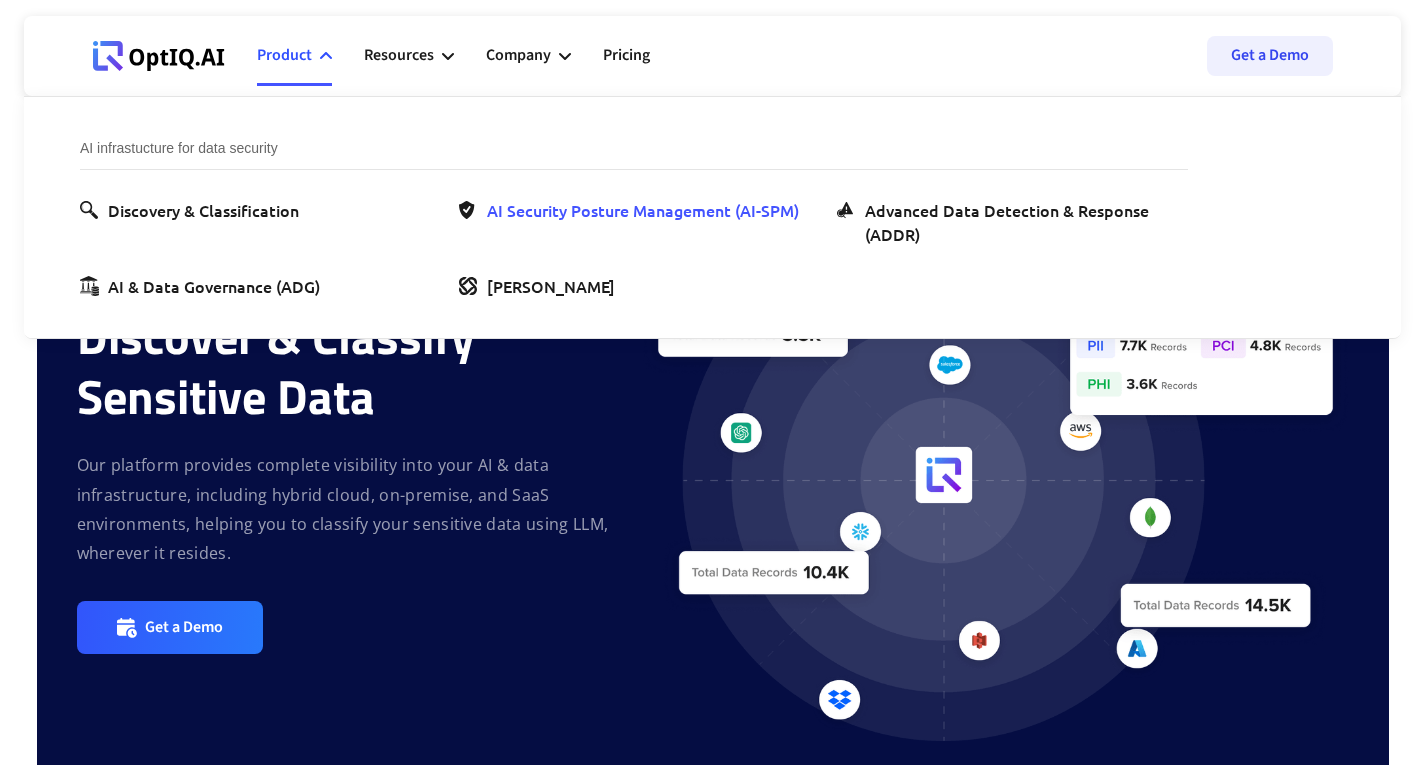 click on "AI Security Posture Management (AI-SPM)" at bounding box center [643, 210] 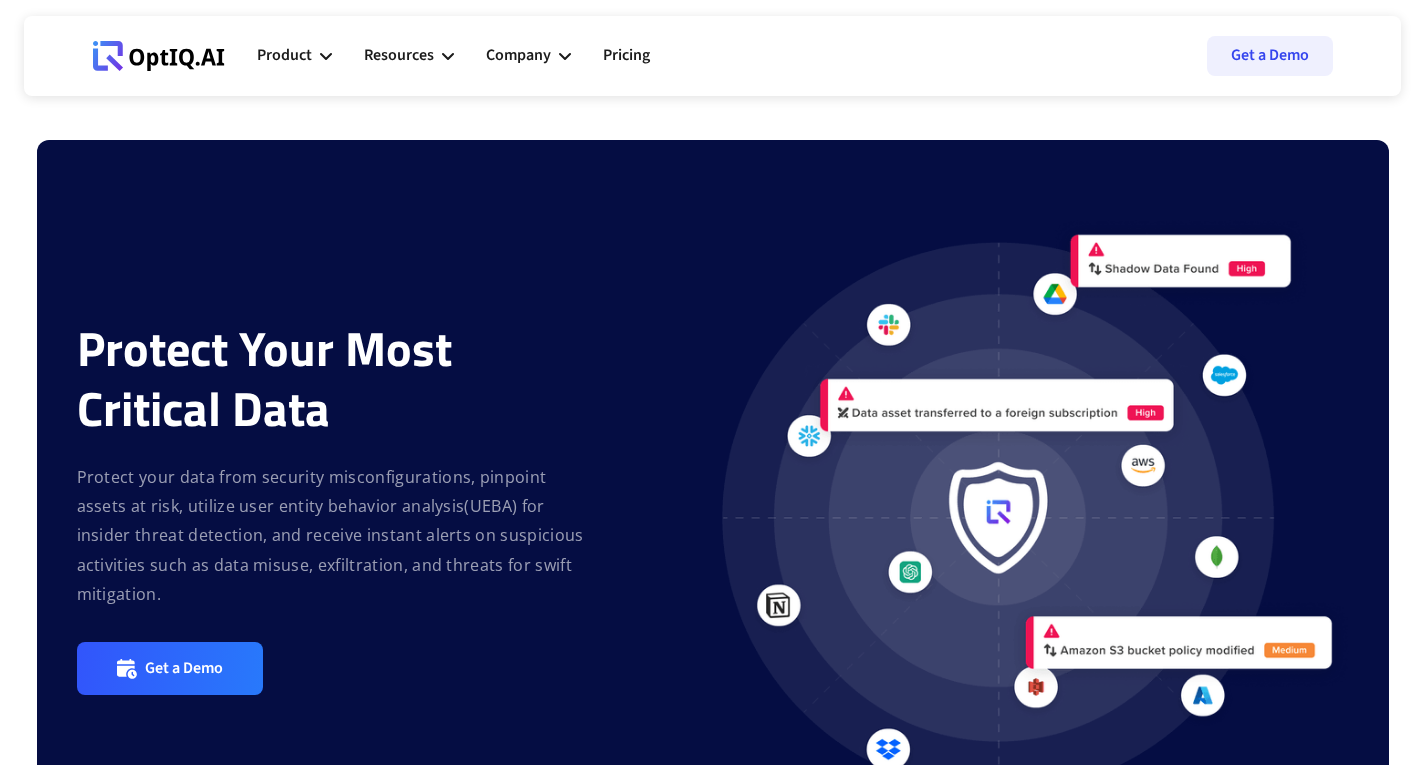 scroll, scrollTop: 0, scrollLeft: 0, axis: both 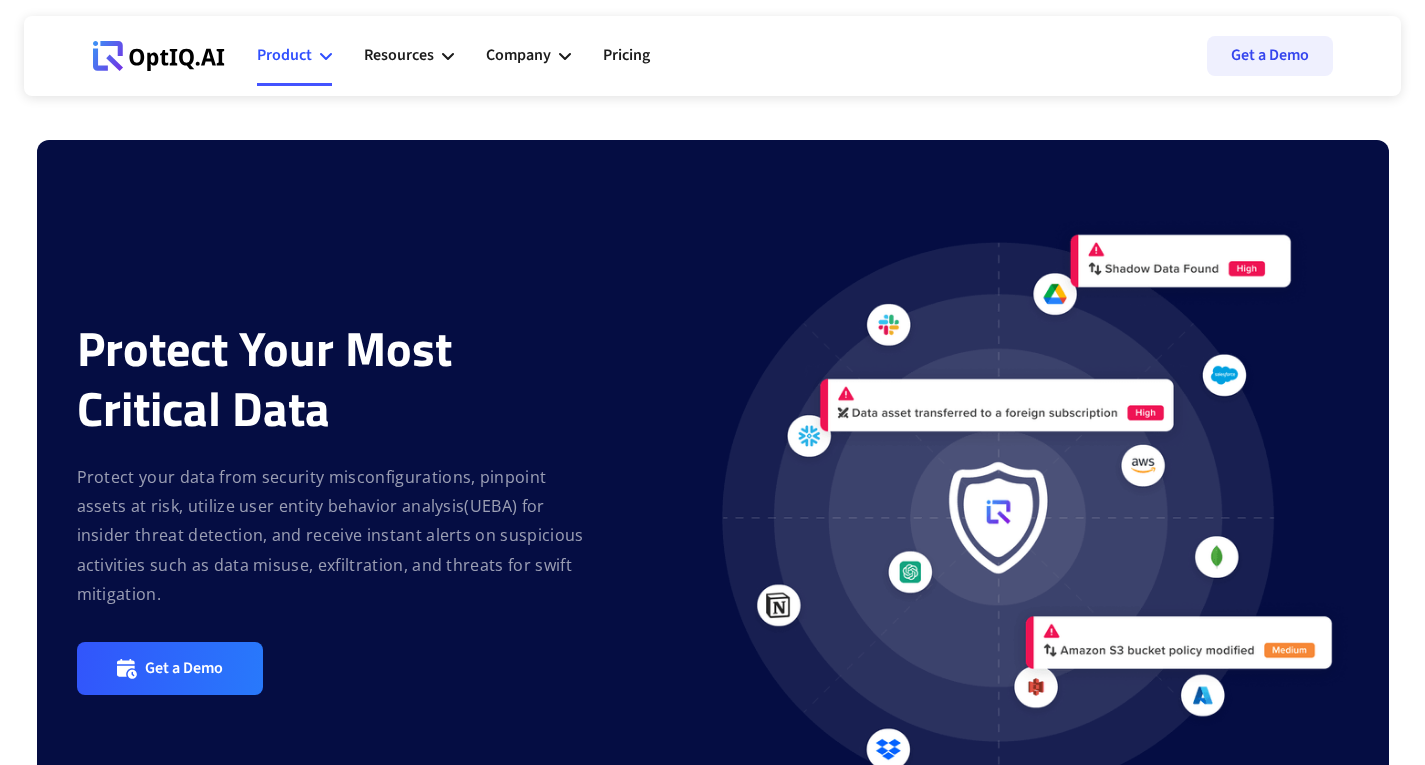 click 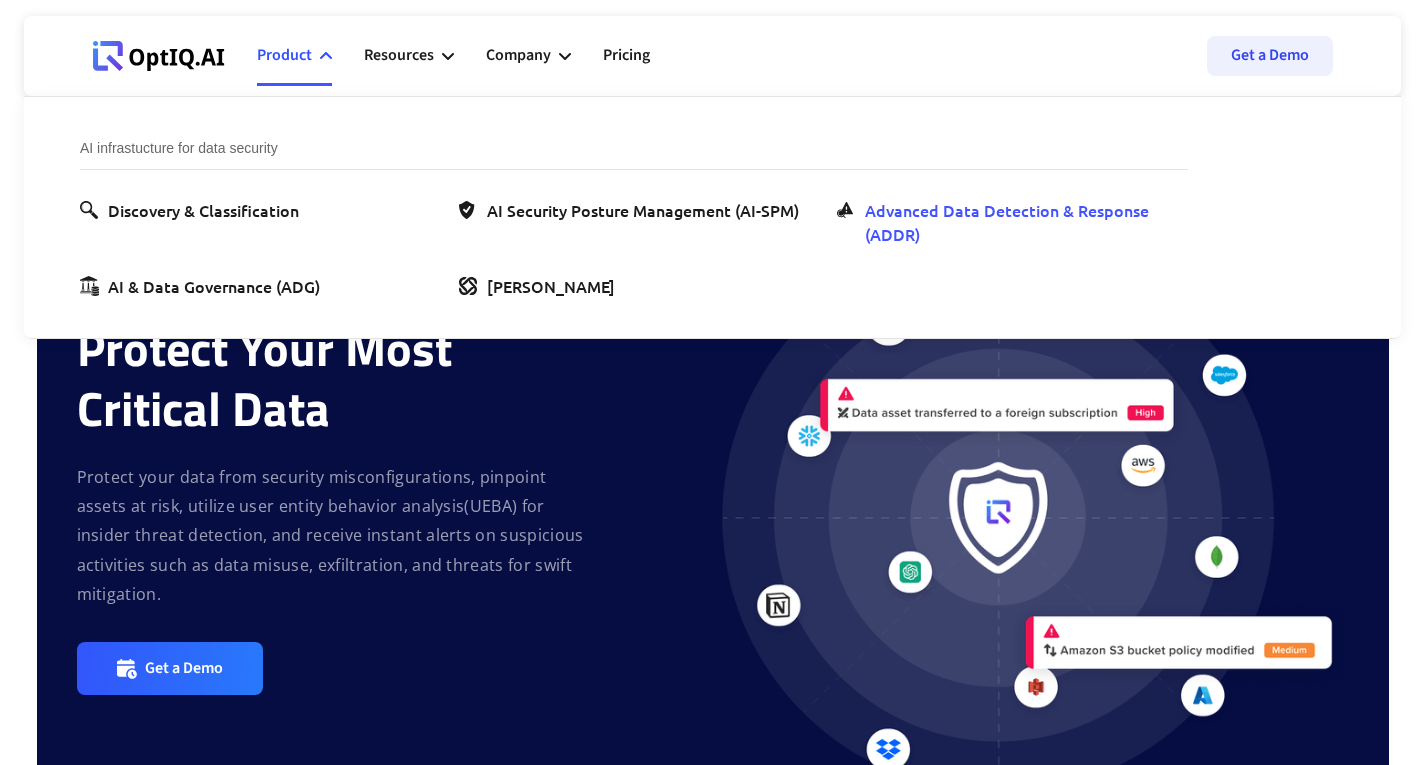 click on "Advanced Data Detection & Response (ADDR)" at bounding box center [1022, 222] 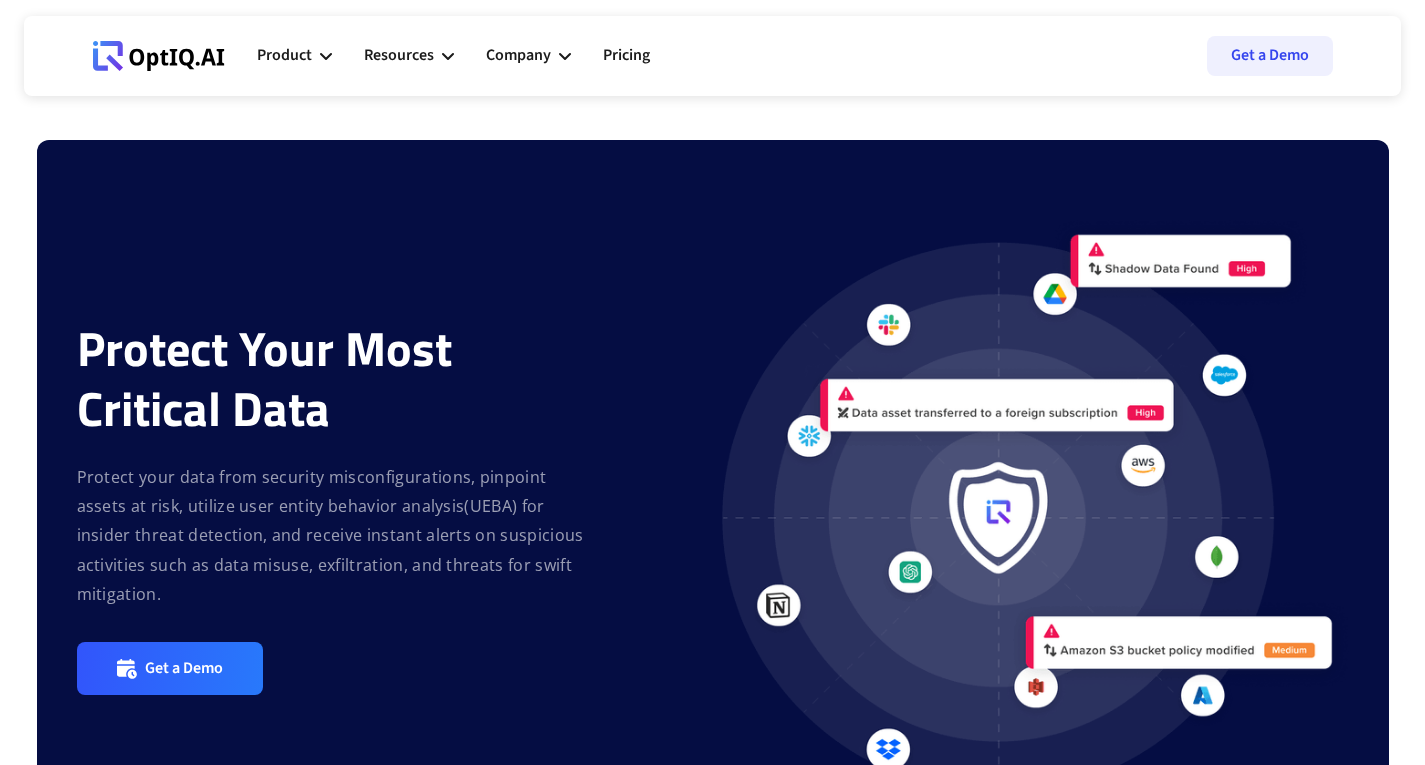 scroll, scrollTop: 1782, scrollLeft: 0, axis: vertical 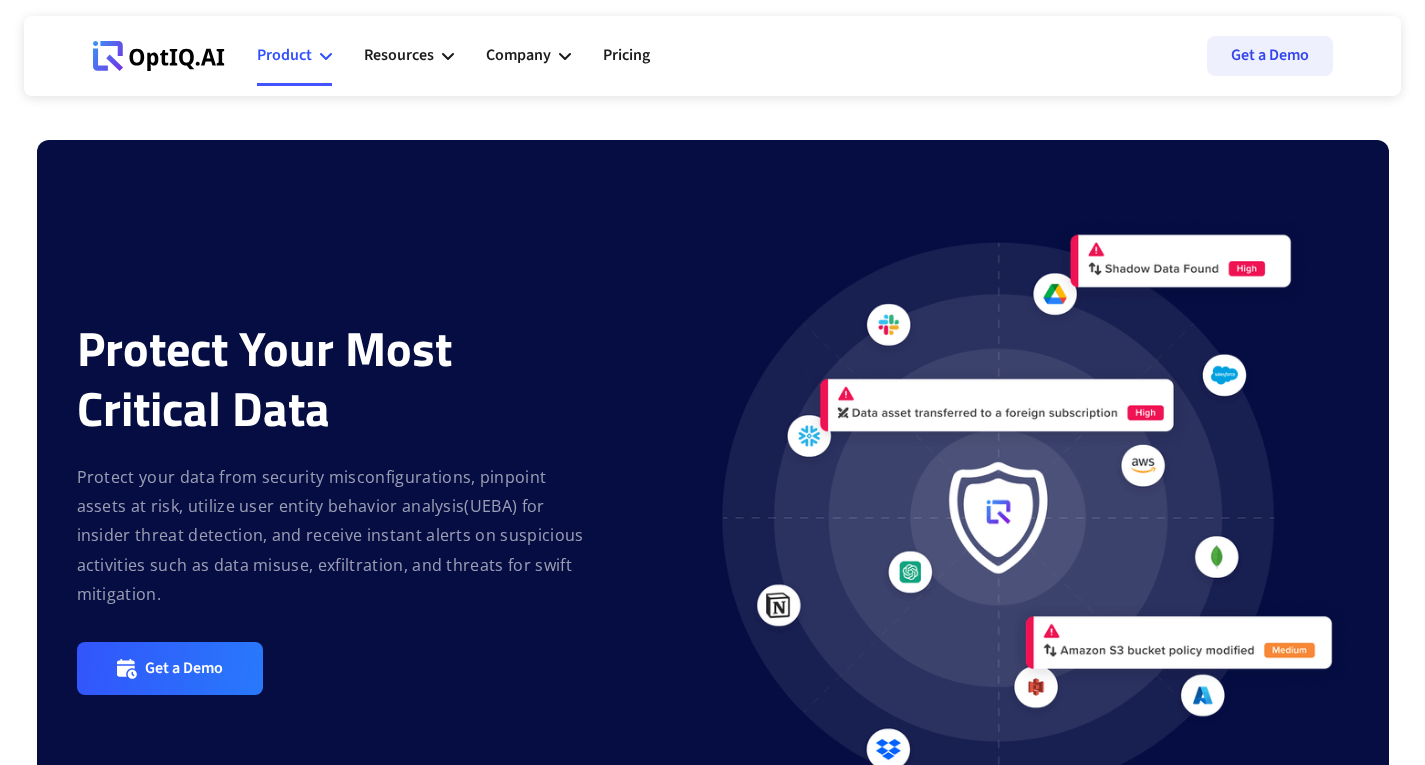 click 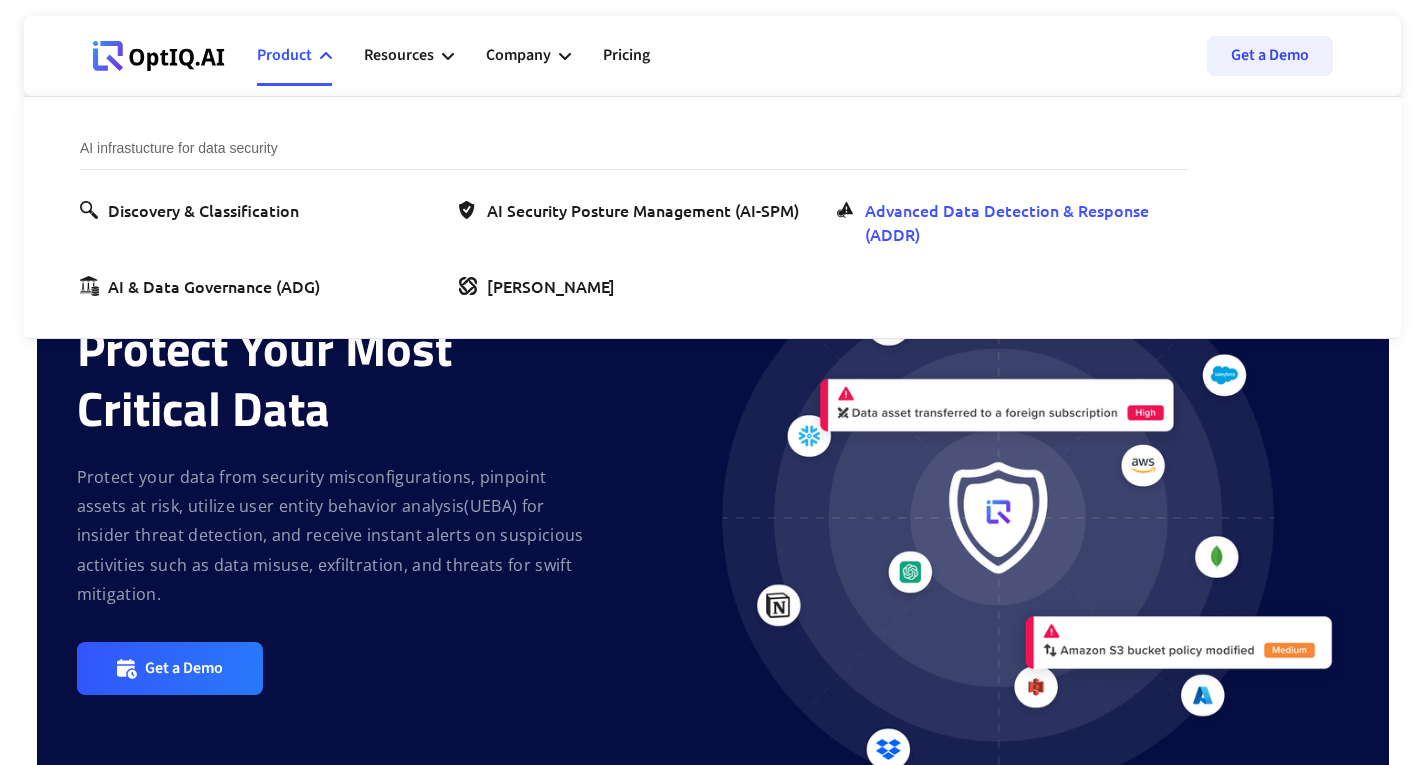 click on "Advanced Data Detection & Response (ADDR)" at bounding box center [1022, 222] 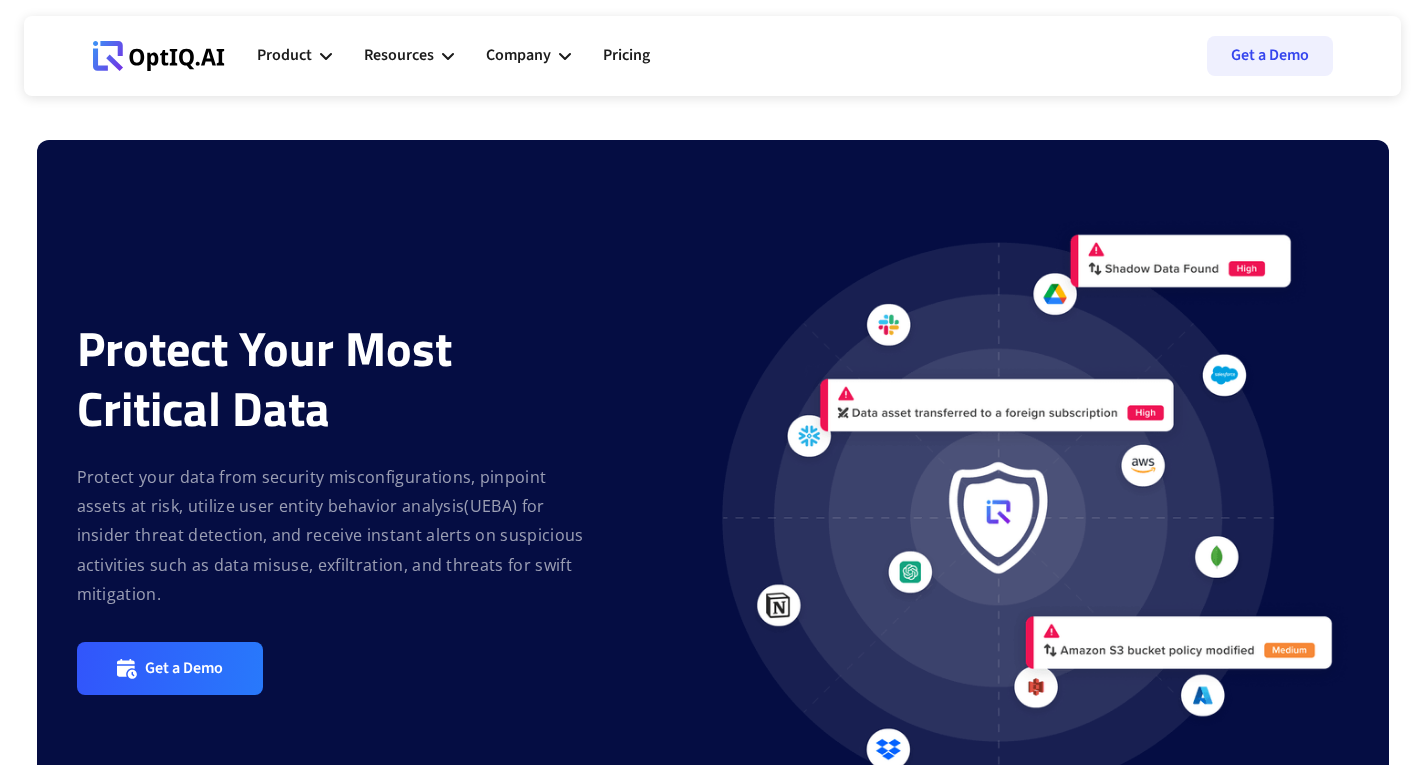 scroll, scrollTop: 1782, scrollLeft: 0, axis: vertical 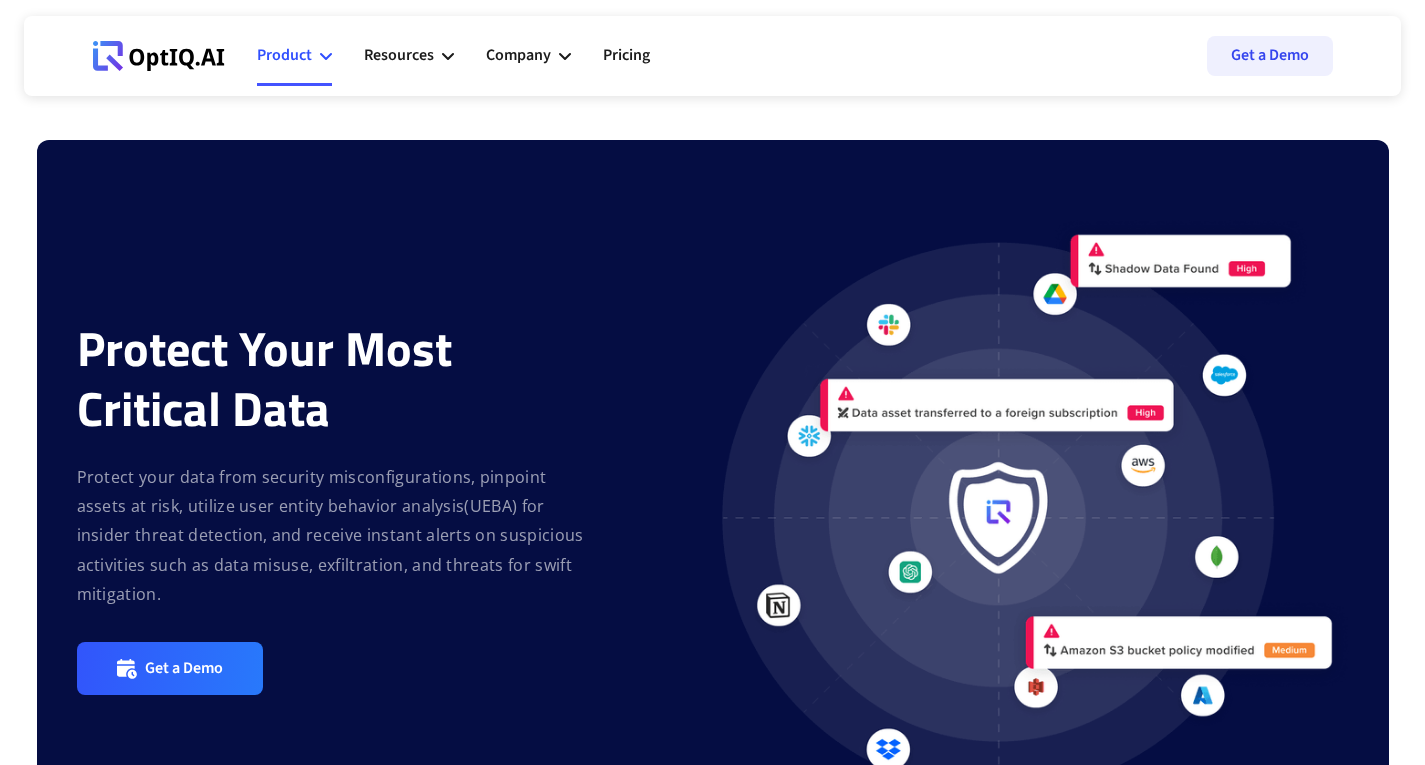 click on "Product" at bounding box center (294, 56) 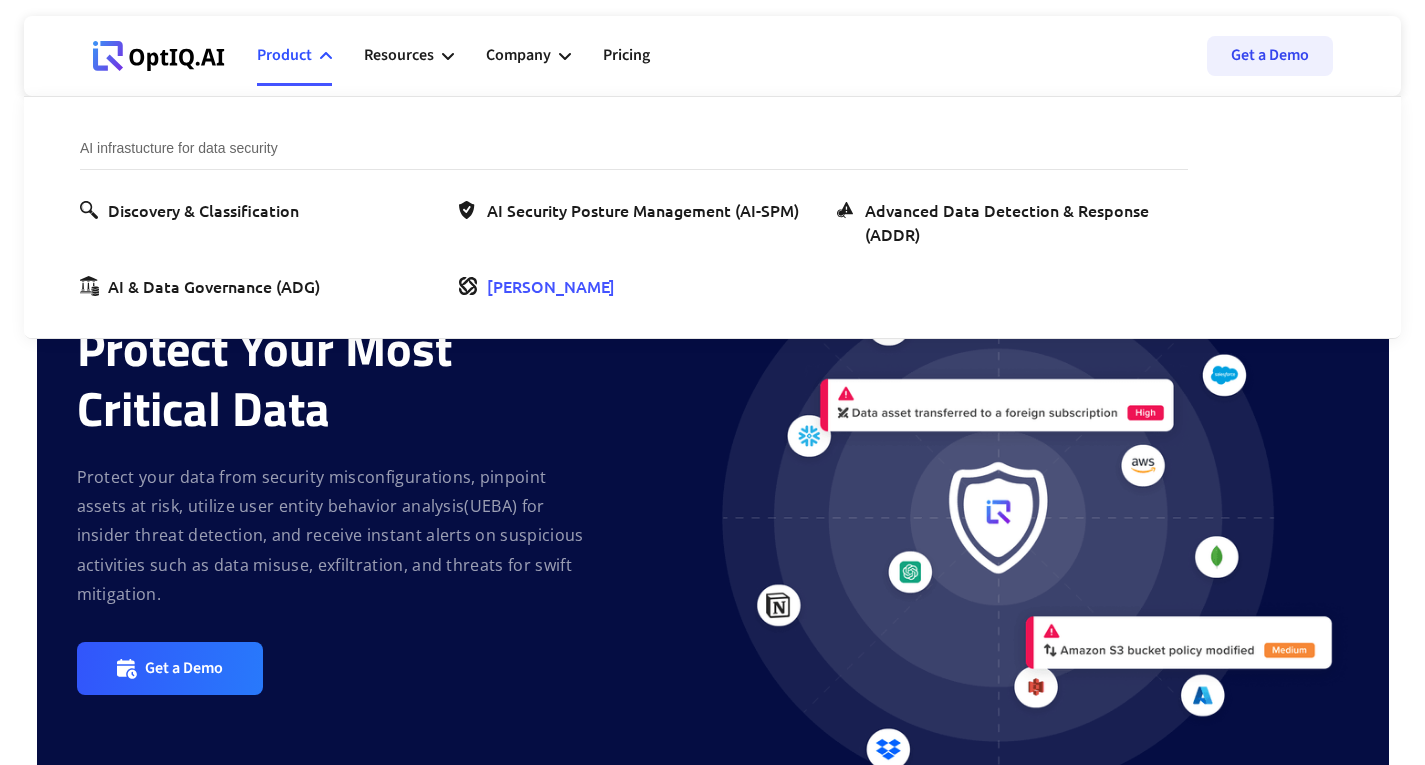 click on "[PERSON_NAME]" at bounding box center (551, 286) 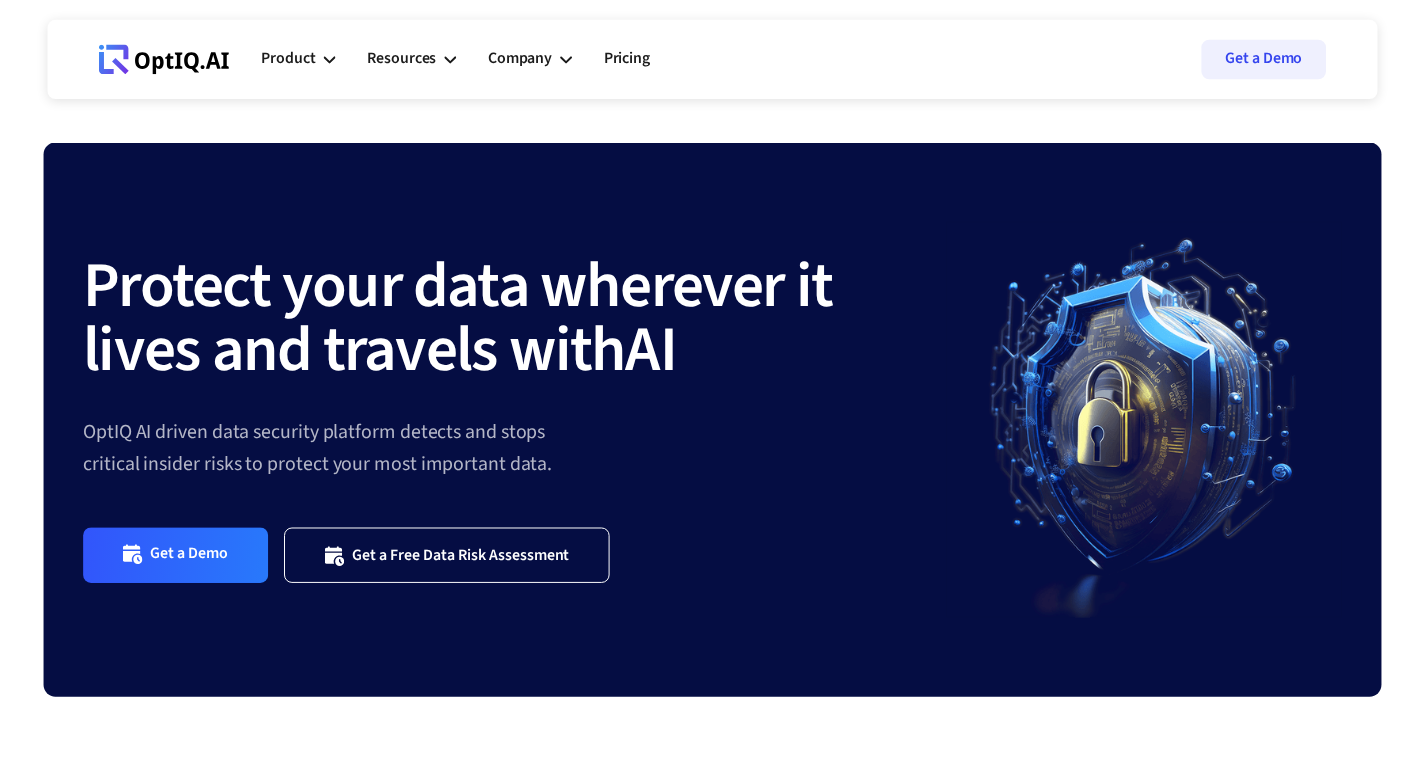 scroll, scrollTop: 3230, scrollLeft: 0, axis: vertical 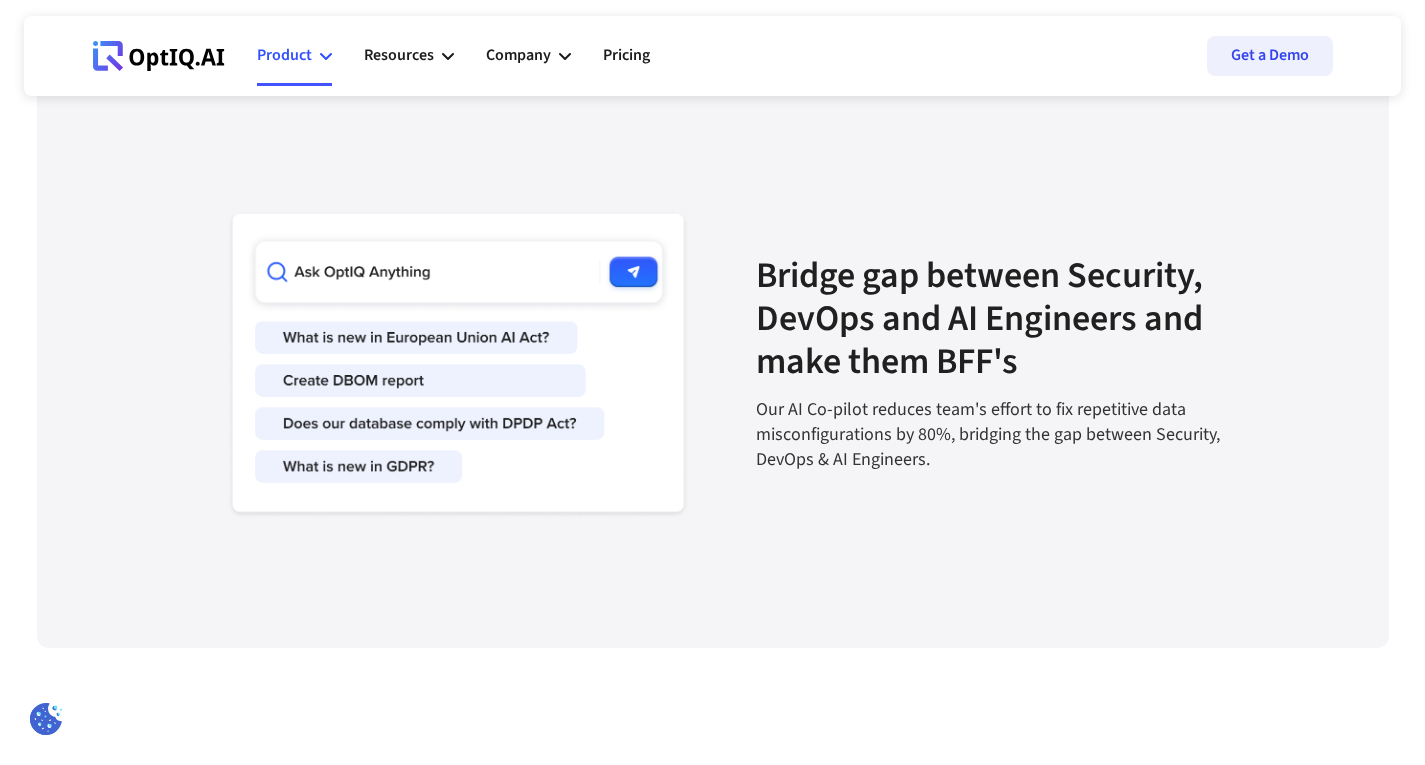 click 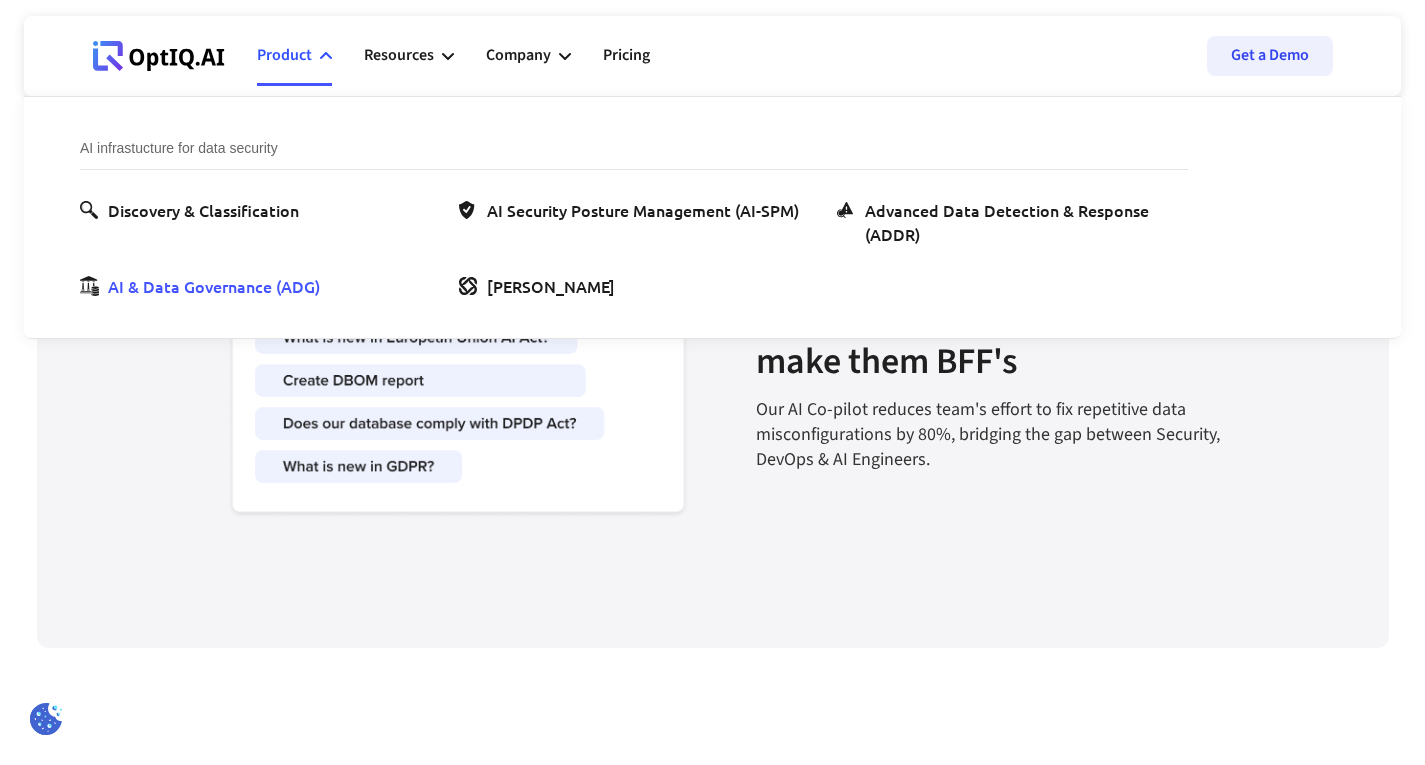 click on "AI & Data Governance (ADG)" at bounding box center (214, 286) 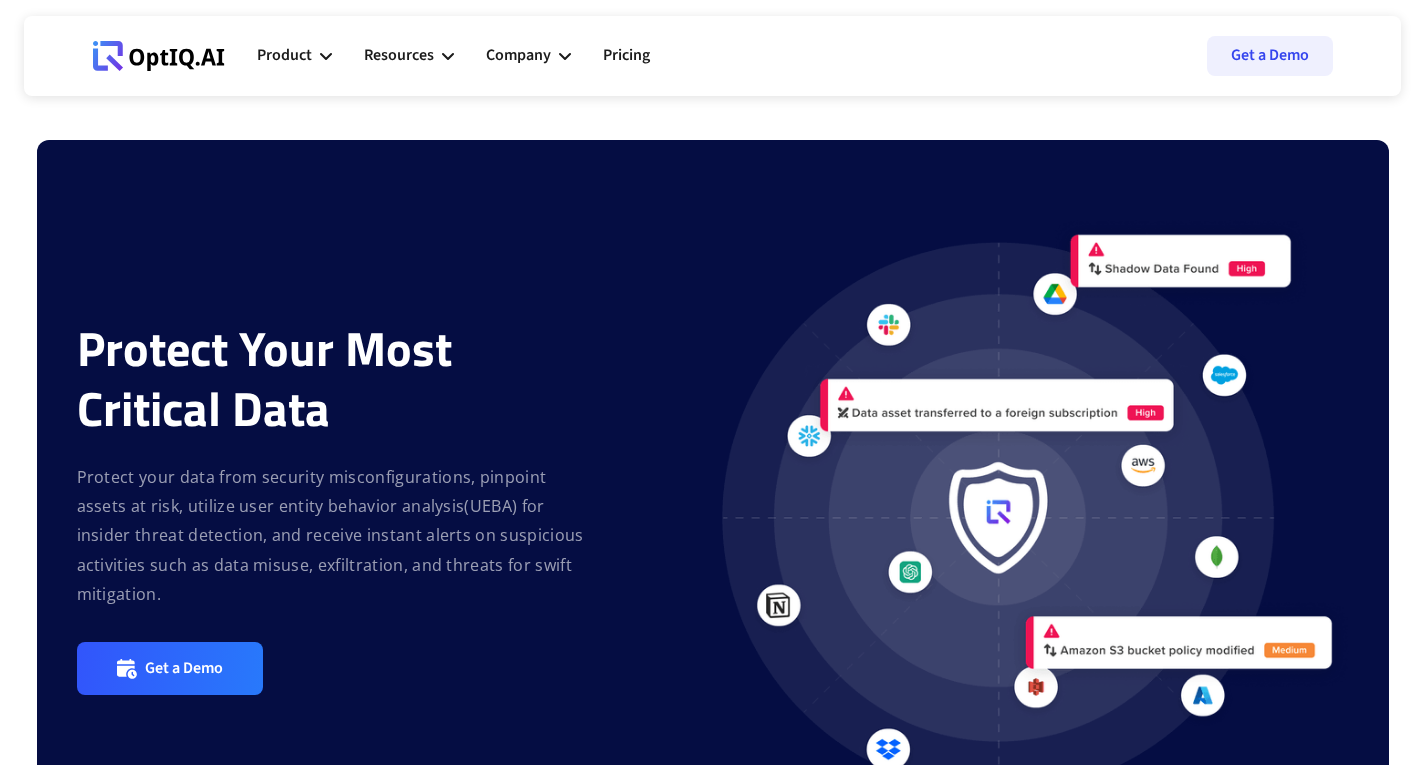 scroll, scrollTop: 2782, scrollLeft: 0, axis: vertical 